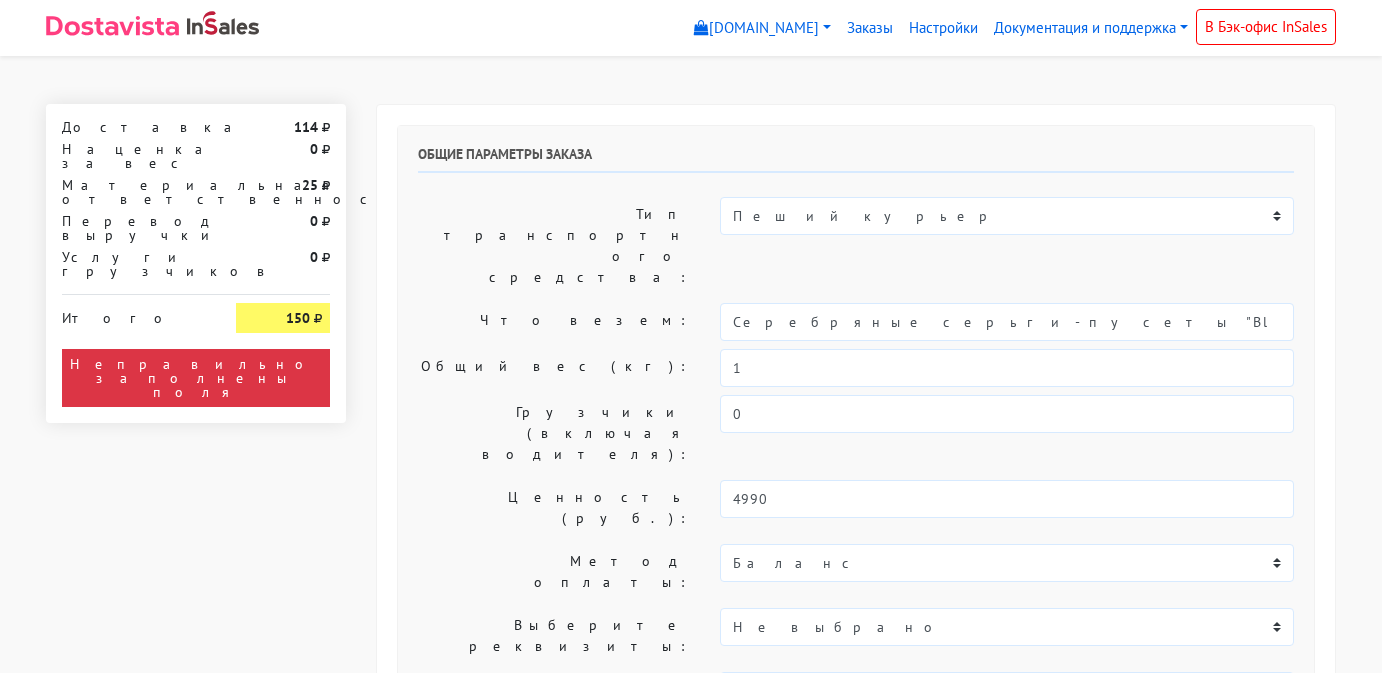 select on "11:00" 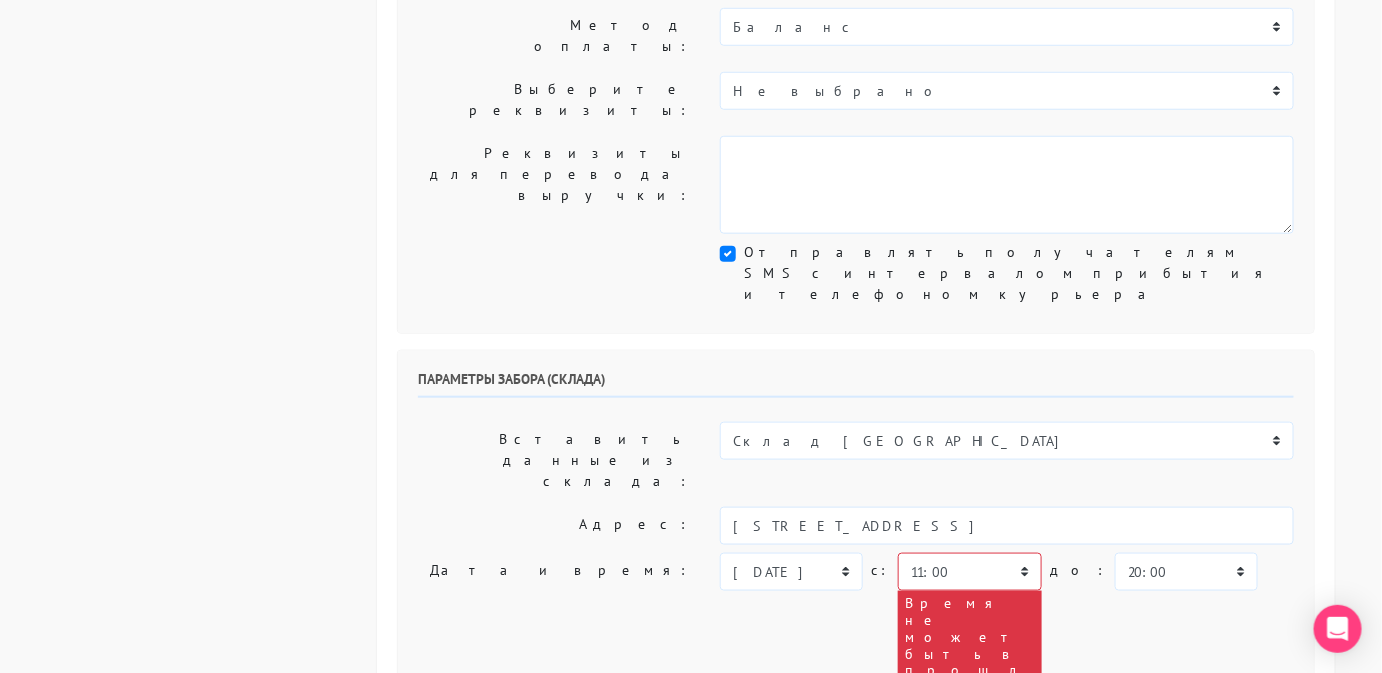 scroll, scrollTop: 537, scrollLeft: 0, axis: vertical 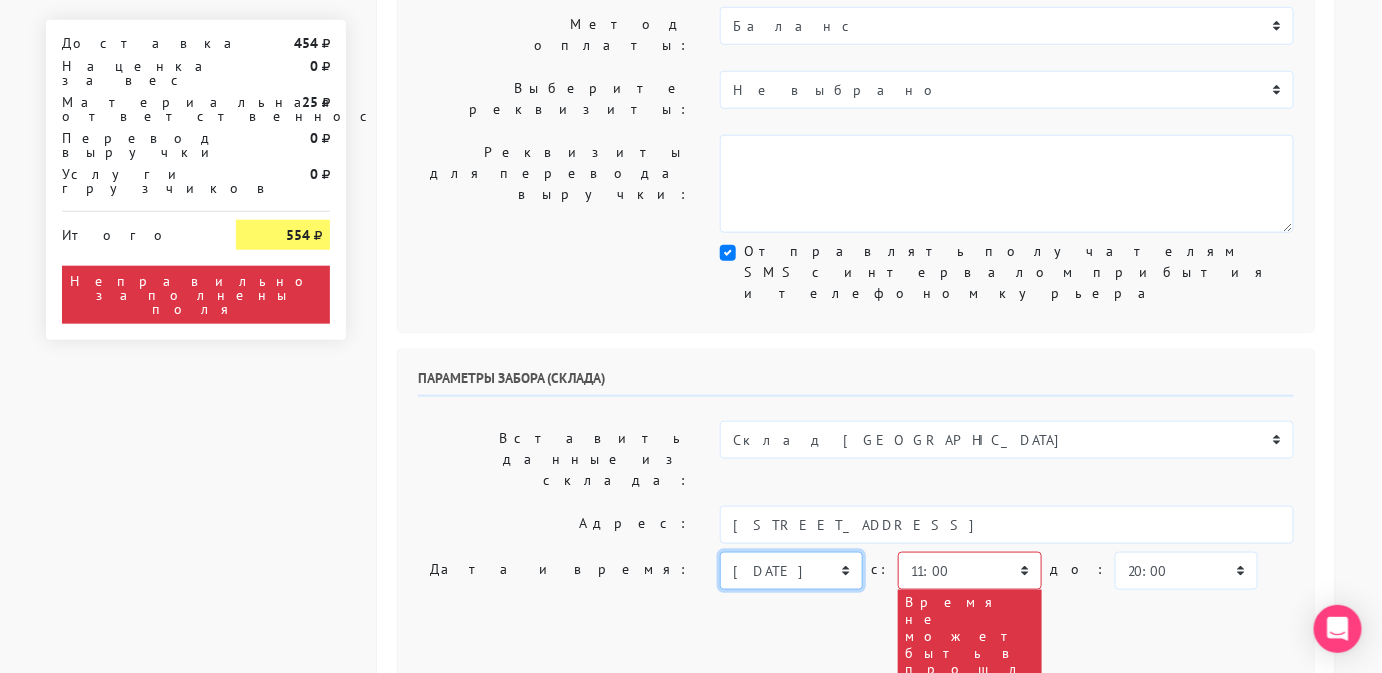 click on "[DATE]
[DATE]
[DATE]
[DATE]
[DATE]
[DATE]
[DATE]
[DATE]
[DATE]" at bounding box center [791, 571] 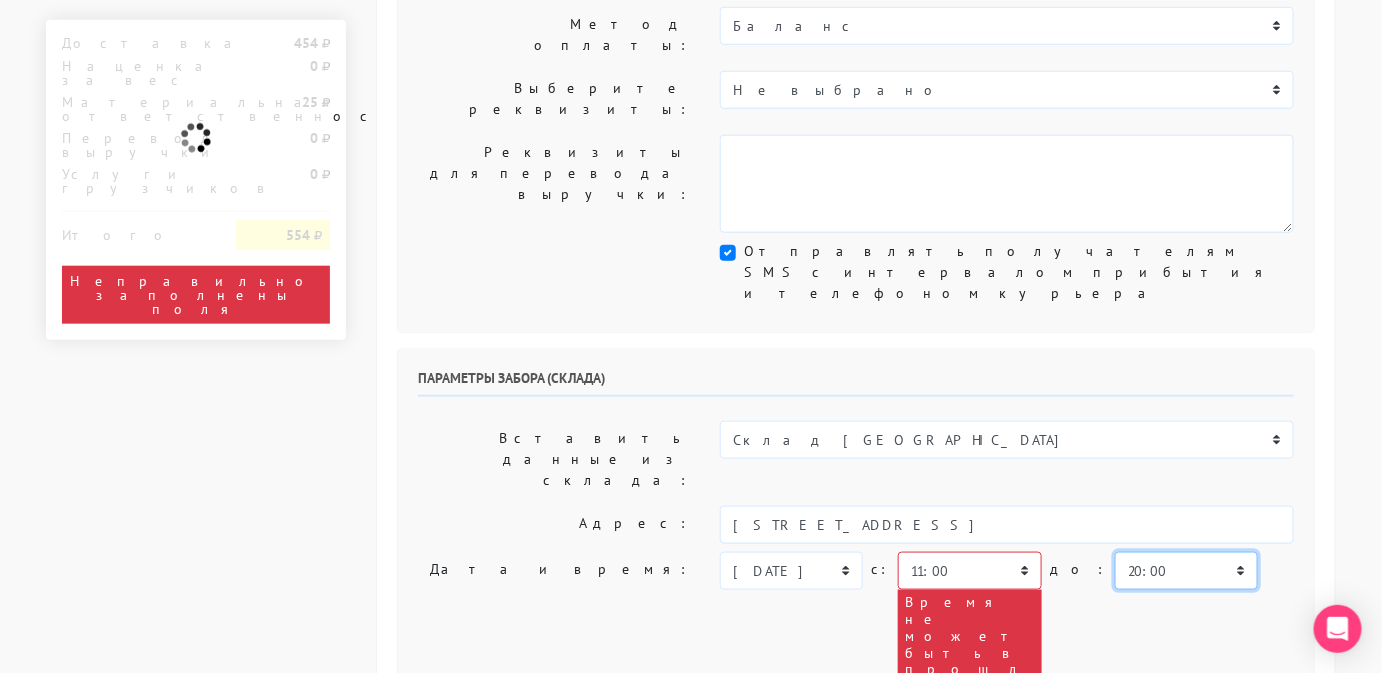 click on "00:00
00:30
01:00
01:30
02:00
02:30
03:00
03:30
04:00 04:30 05:00 05:30 06:00 06:30 07:00 07:30 08:00" at bounding box center [1186, 571] 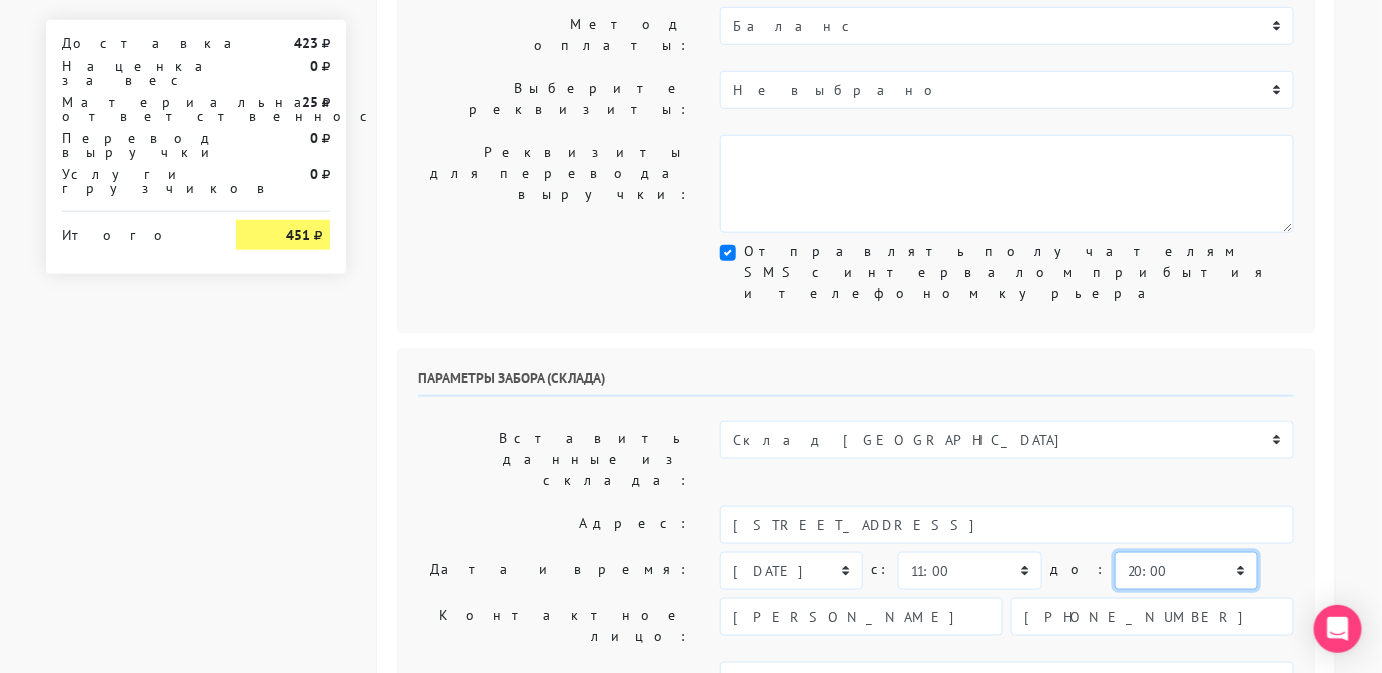 select on "12:00" 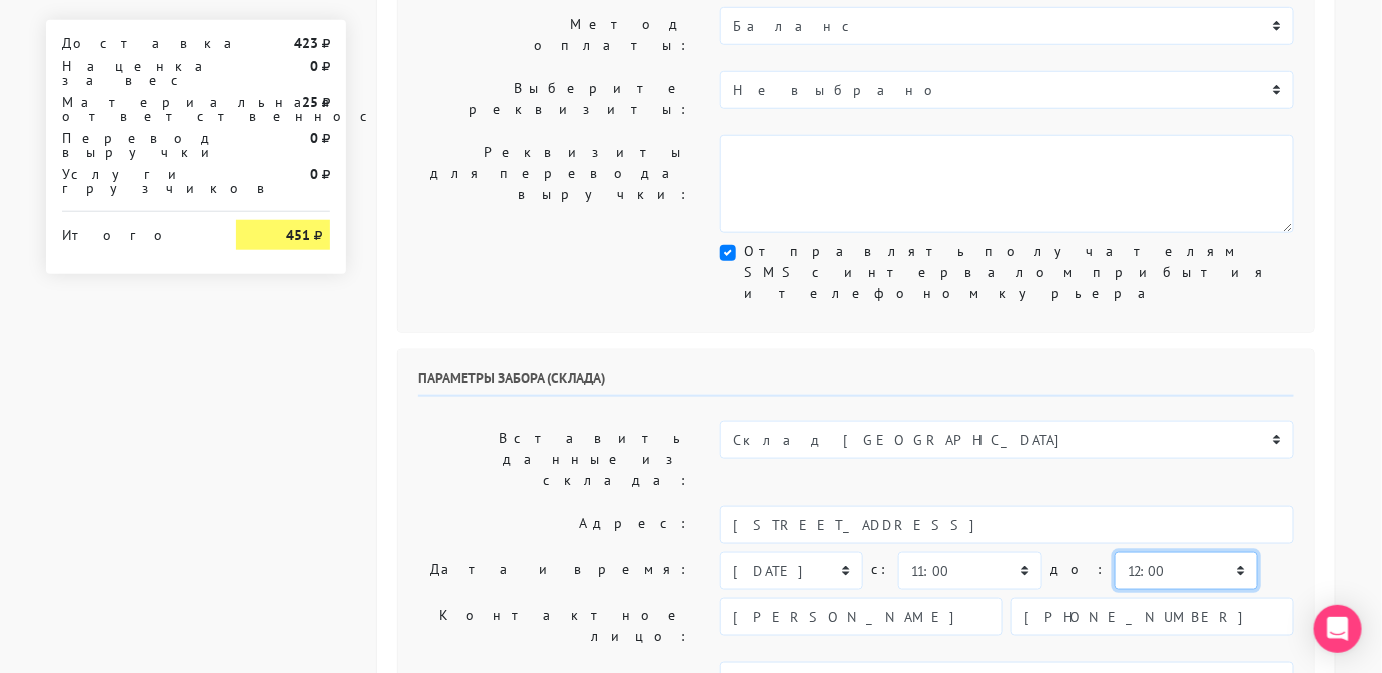 click on "00:00
00:30
01:00
01:30
02:00
02:30
03:00
03:30
04:00 04:30 05:00 05:30 06:00 06:30 07:00 07:30 08:00" at bounding box center [1186, 571] 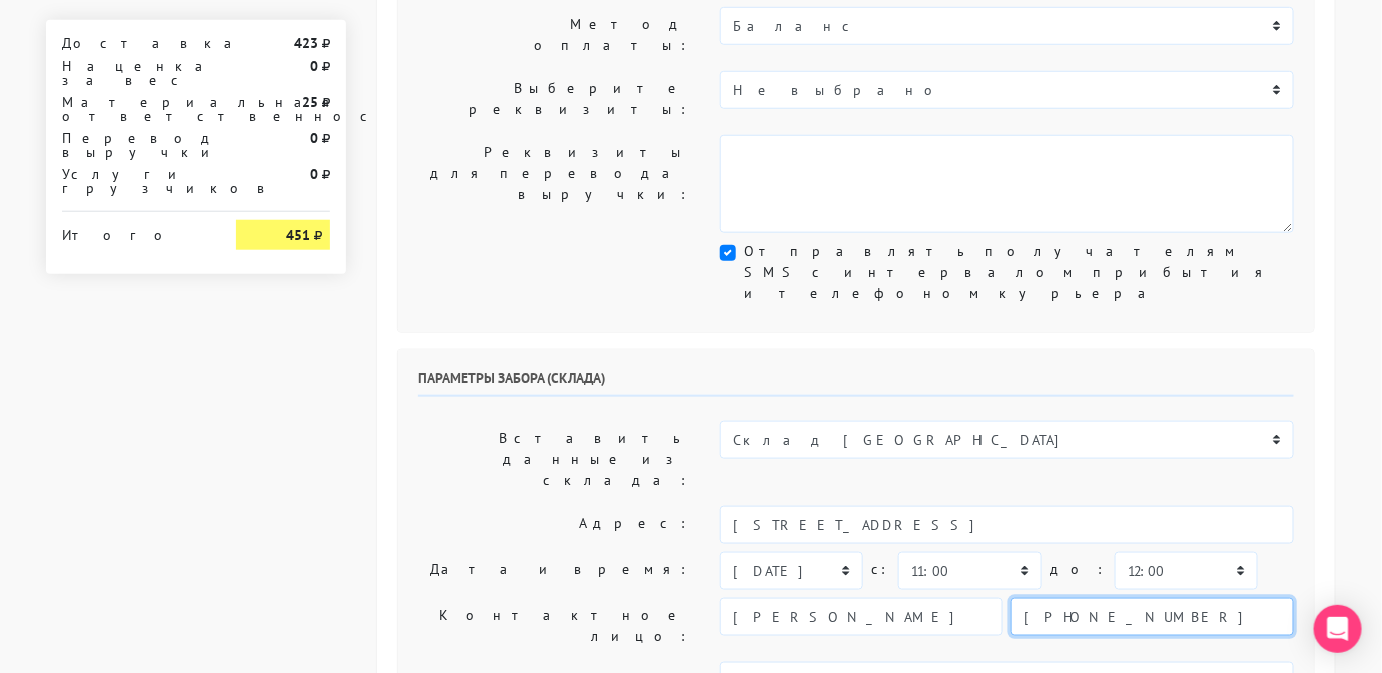 drag, startPoint x: 1188, startPoint y: 386, endPoint x: 834, endPoint y: 397, distance: 354.17087 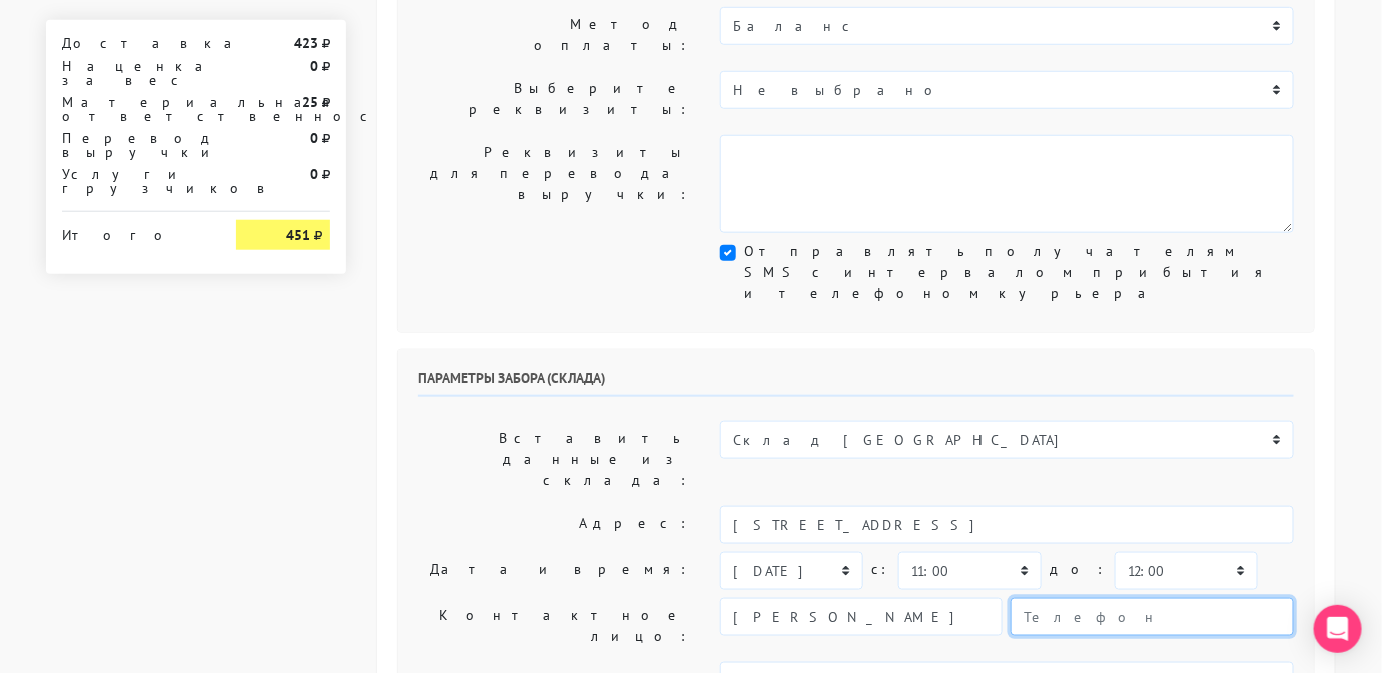 click at bounding box center [1152, 617] 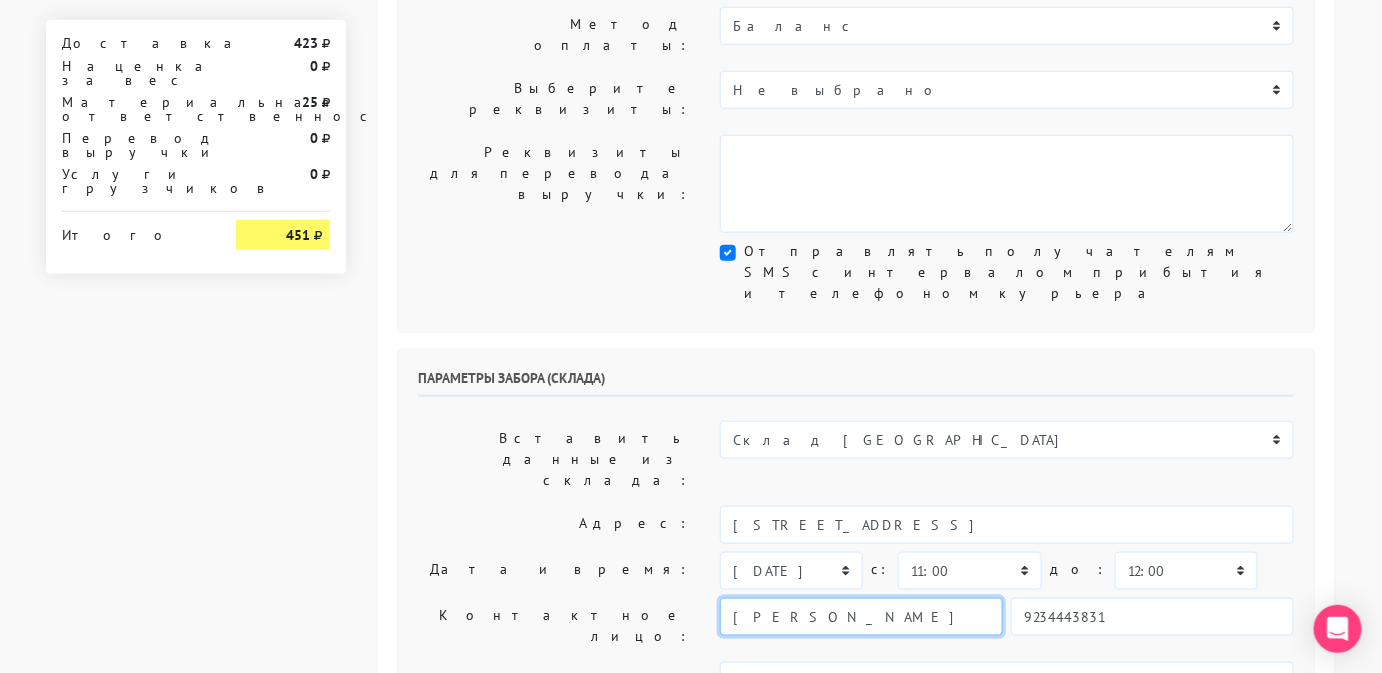 click on "[PERSON_NAME]" at bounding box center [861, 617] 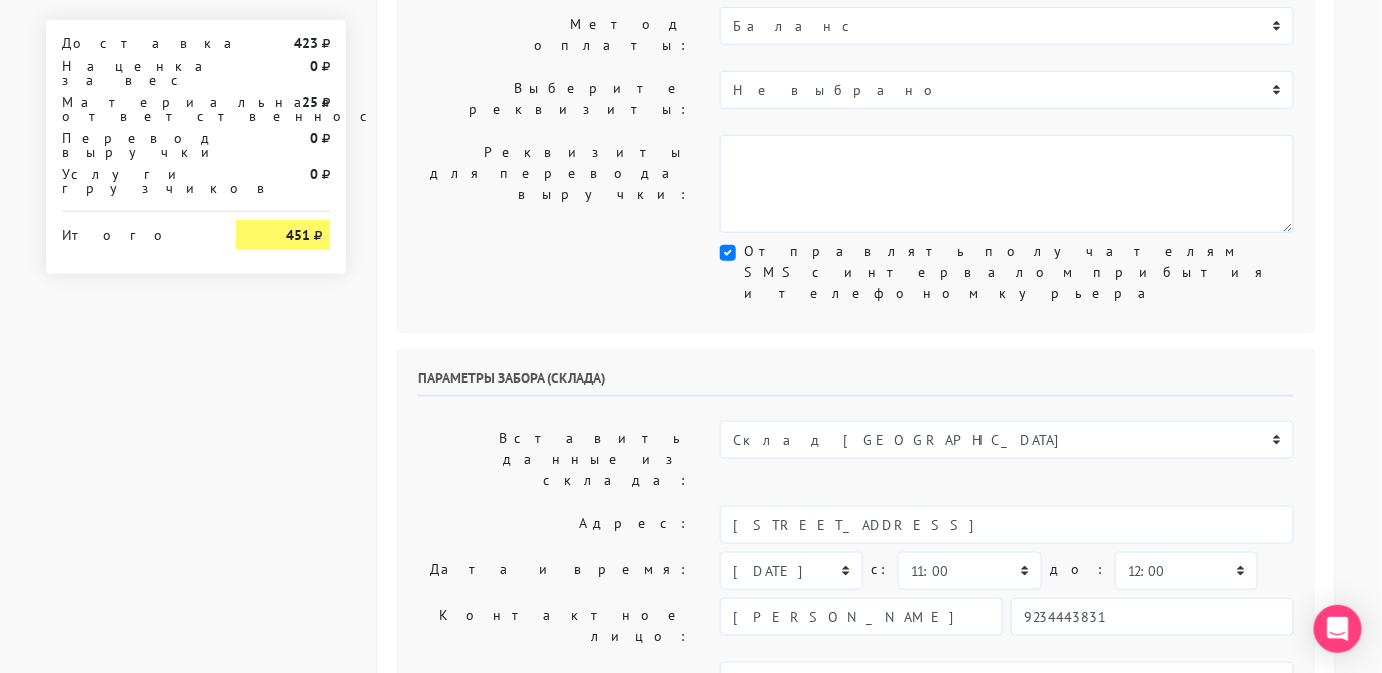 click on "Работаем с 11 утра, забрать раньше нельзя." at bounding box center [1007, 775] 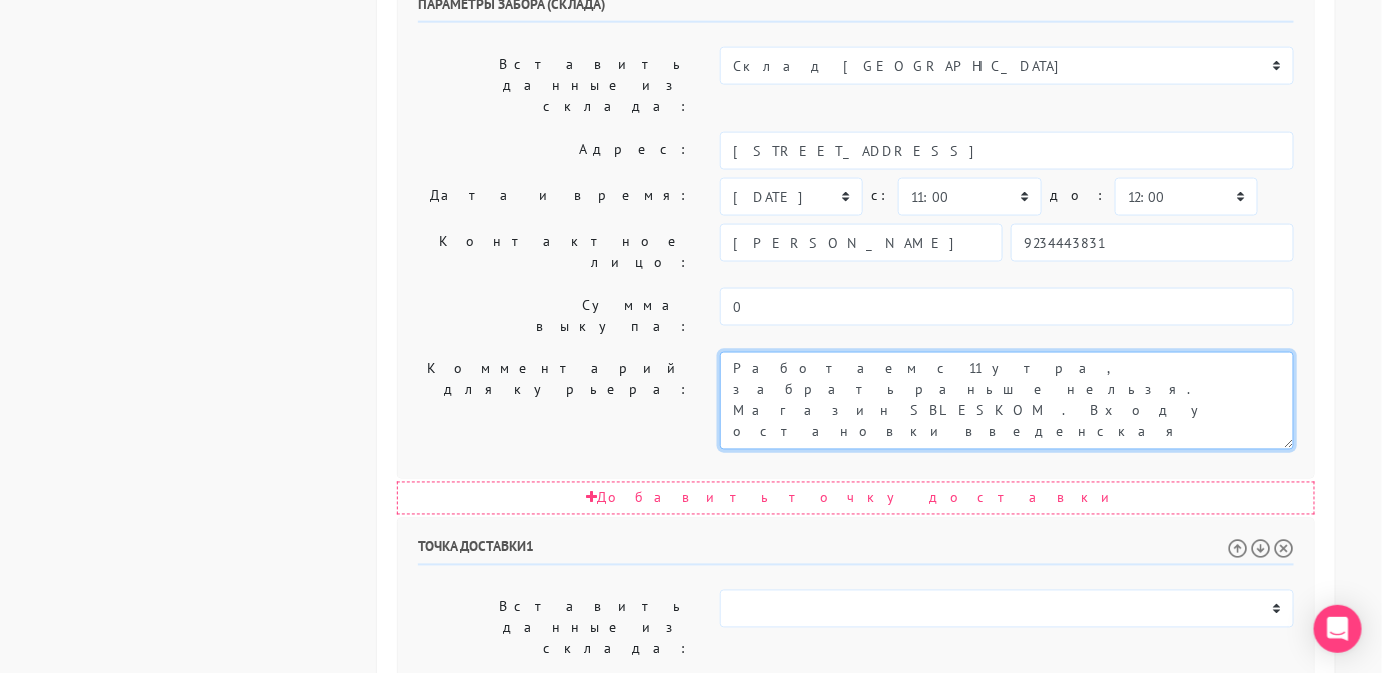 scroll, scrollTop: 1133, scrollLeft: 0, axis: vertical 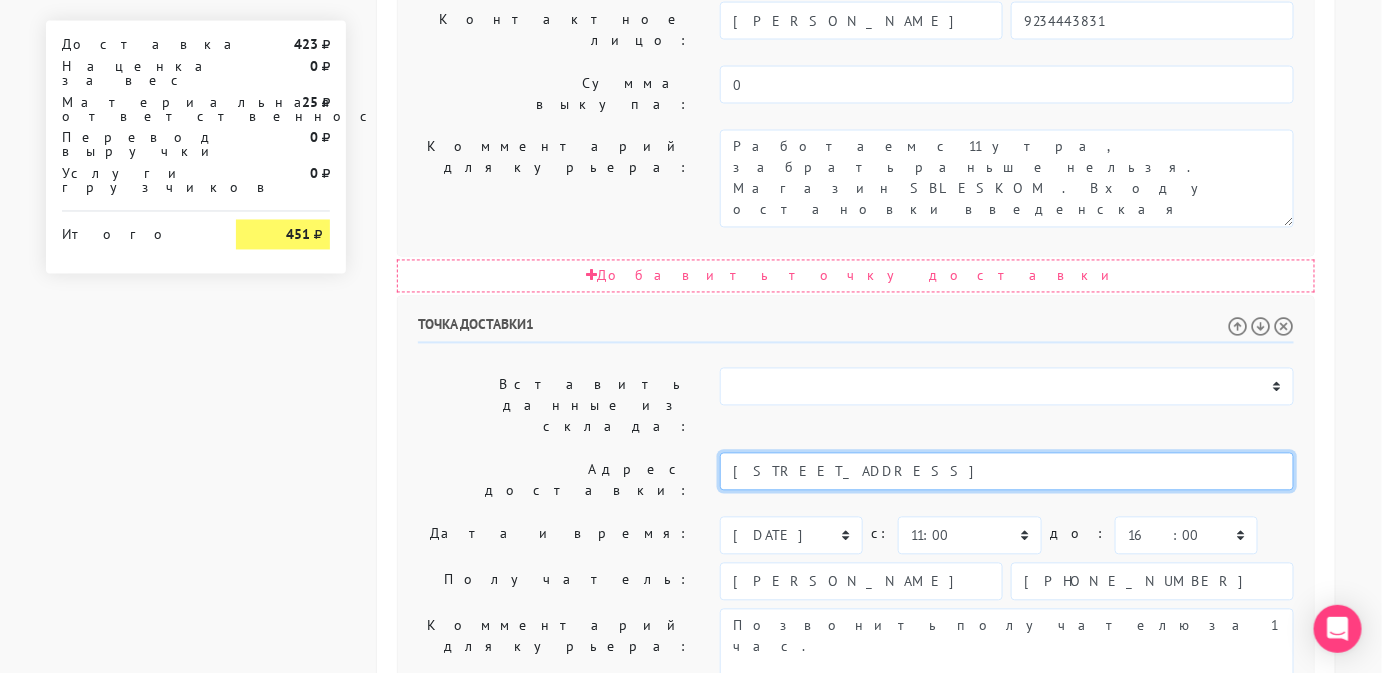 click on "[STREET_ADDRESS]" at bounding box center [1007, 472] 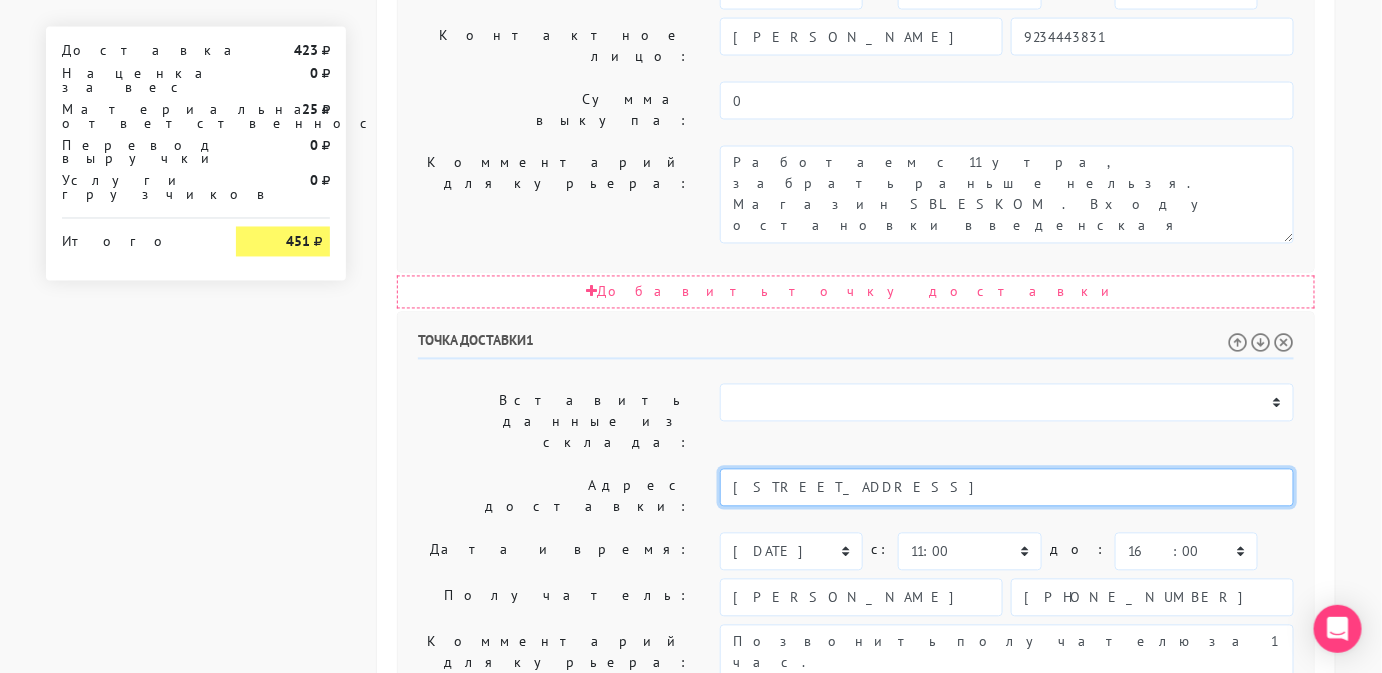 scroll, scrollTop: 1116, scrollLeft: 0, axis: vertical 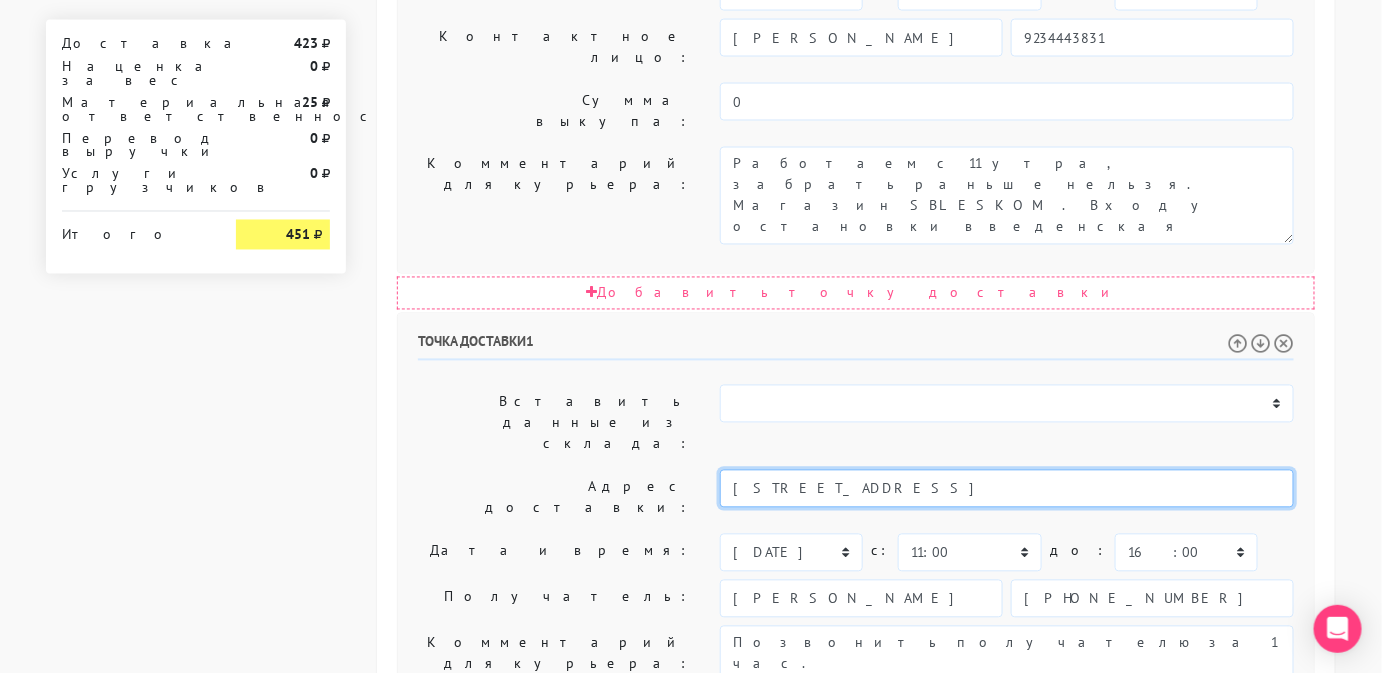 click on "[STREET_ADDRESS]" at bounding box center [1007, 489] 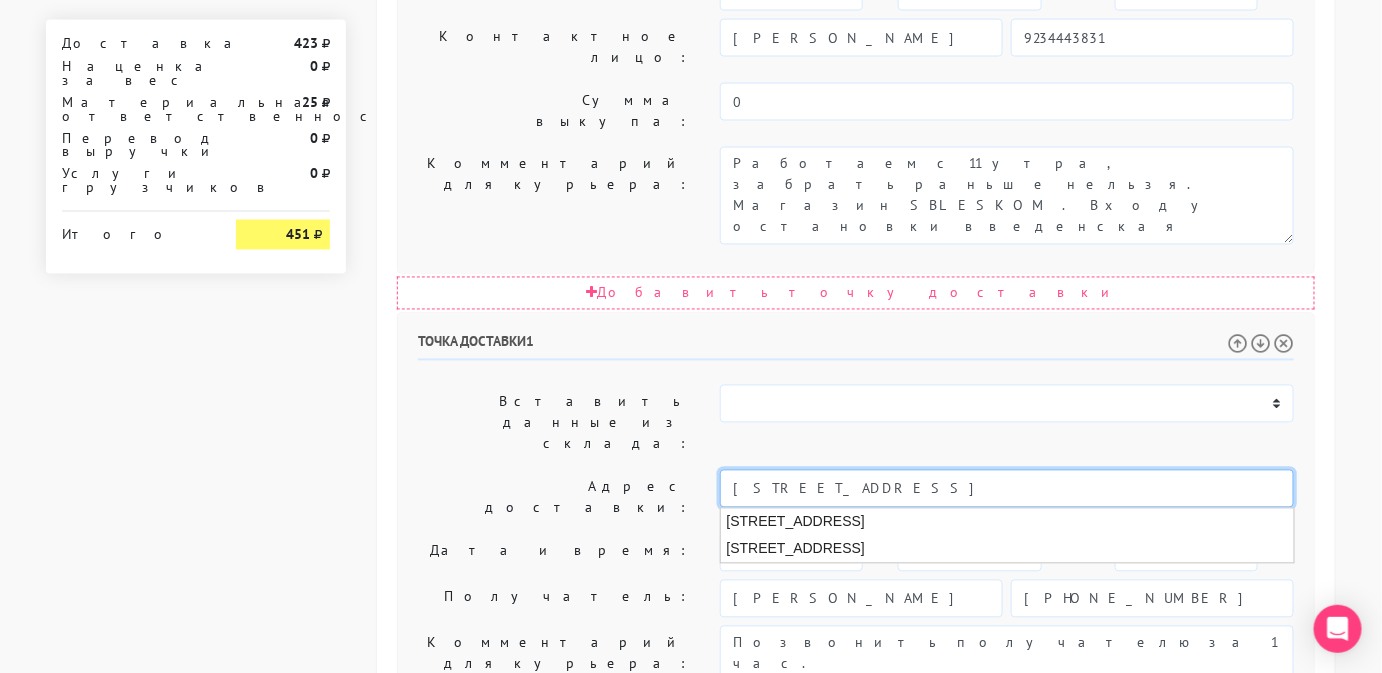 type on "[STREET_ADDRESS]" 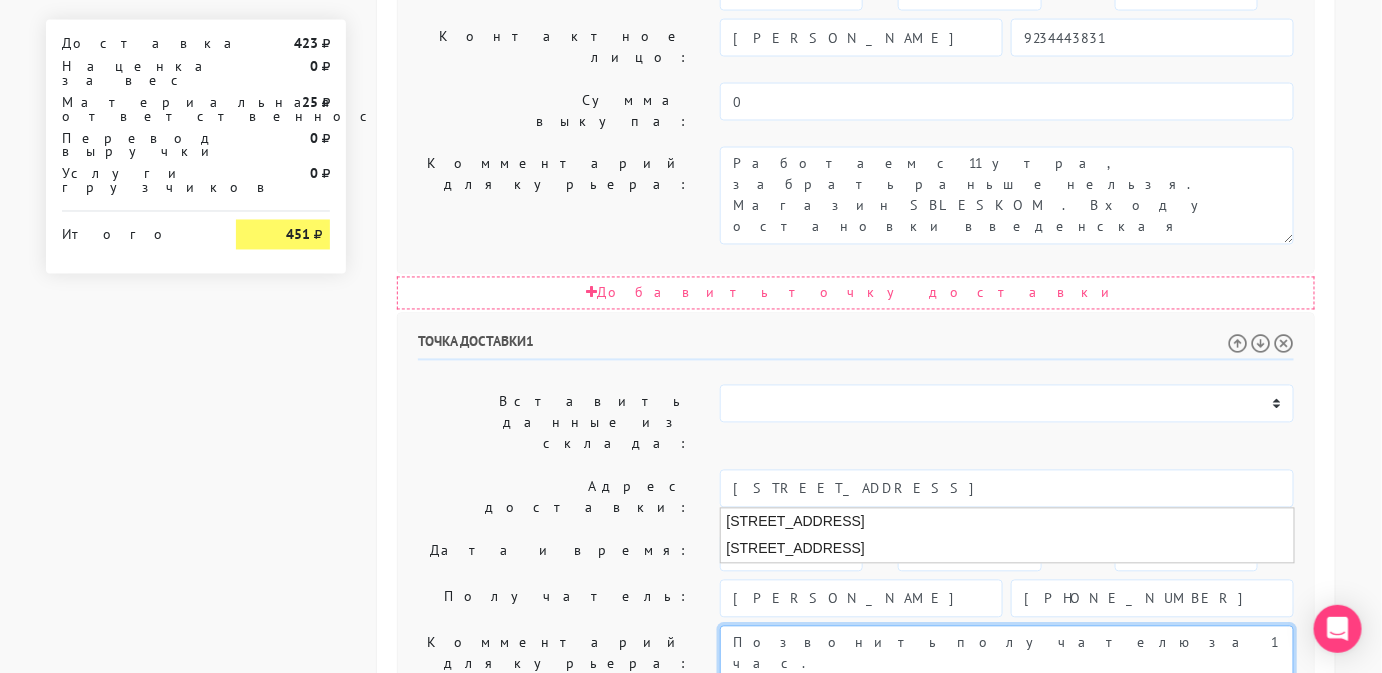 click on "Позвонить получателю за 1 час." at bounding box center [1007, 675] 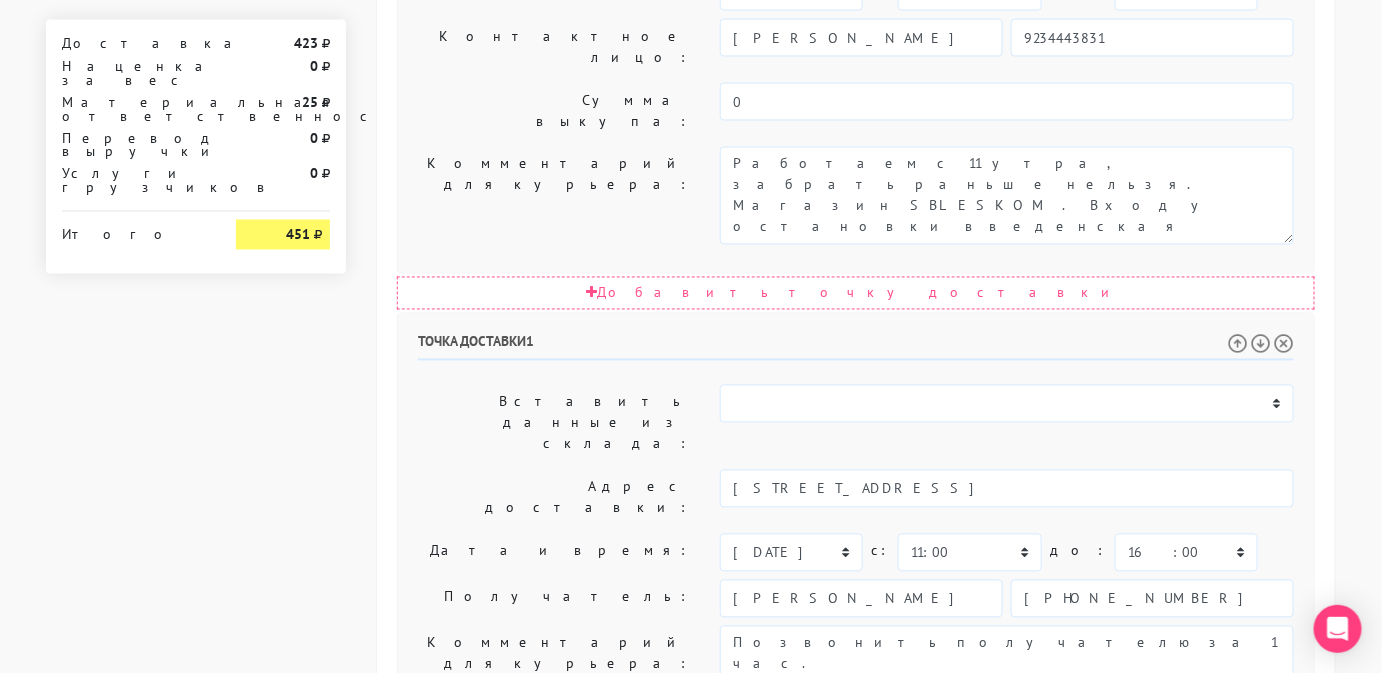 click on "Создать заказ в Dostavista" at bounding box center [501, 1082] 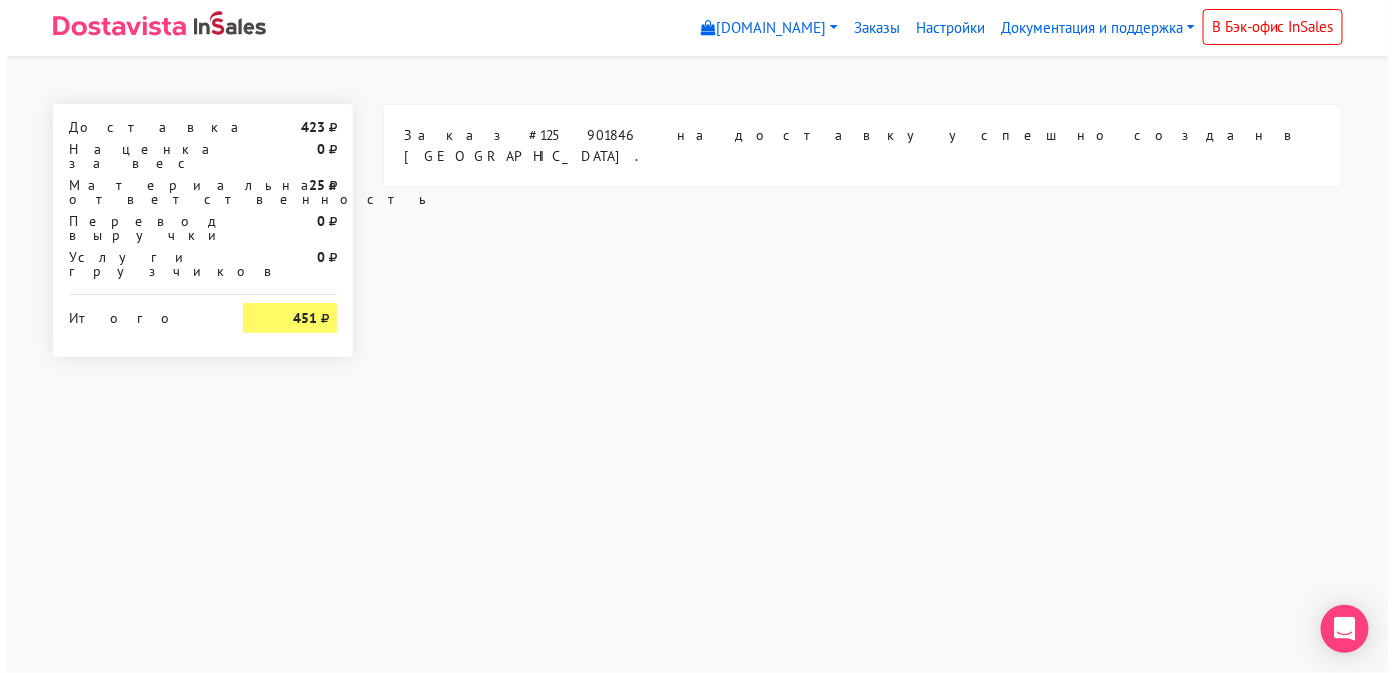 scroll, scrollTop: 0, scrollLeft: 0, axis: both 